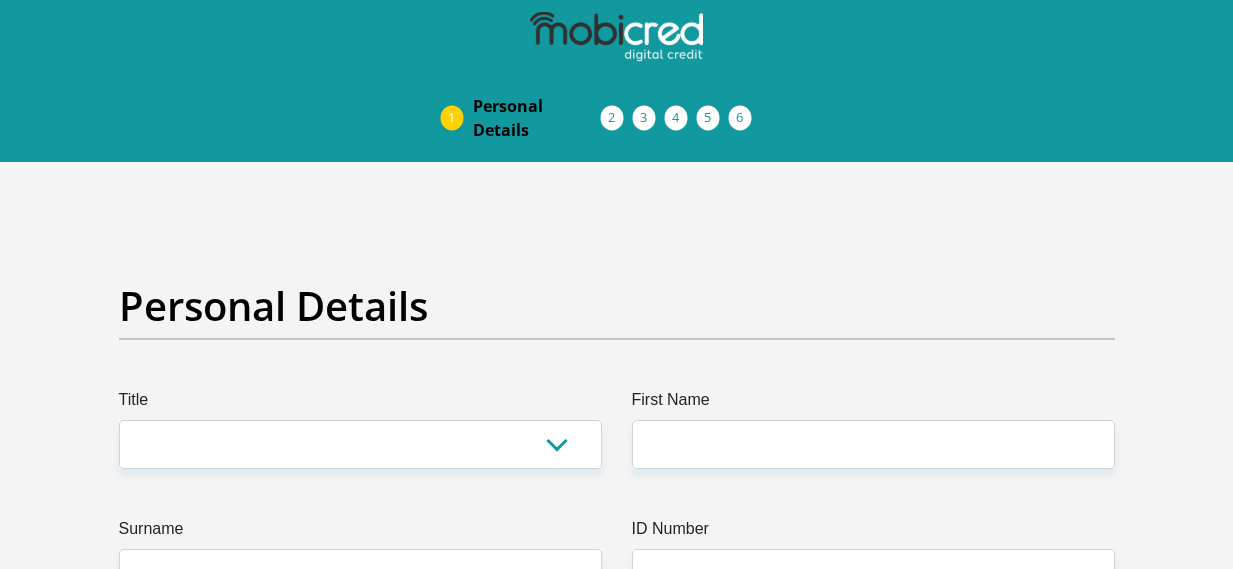 click on "Personal Details
Title
Mr
Ms
Mrs
Dr
[PERSON_NAME]
First Name
Surname
ID Number
Please input valid ID number
Race
Black
Coloured
Indian
White
Other
Contact Number
Please input valid contact number
Nationality
[DEMOGRAPHIC_DATA]" at bounding box center (617, 3647) 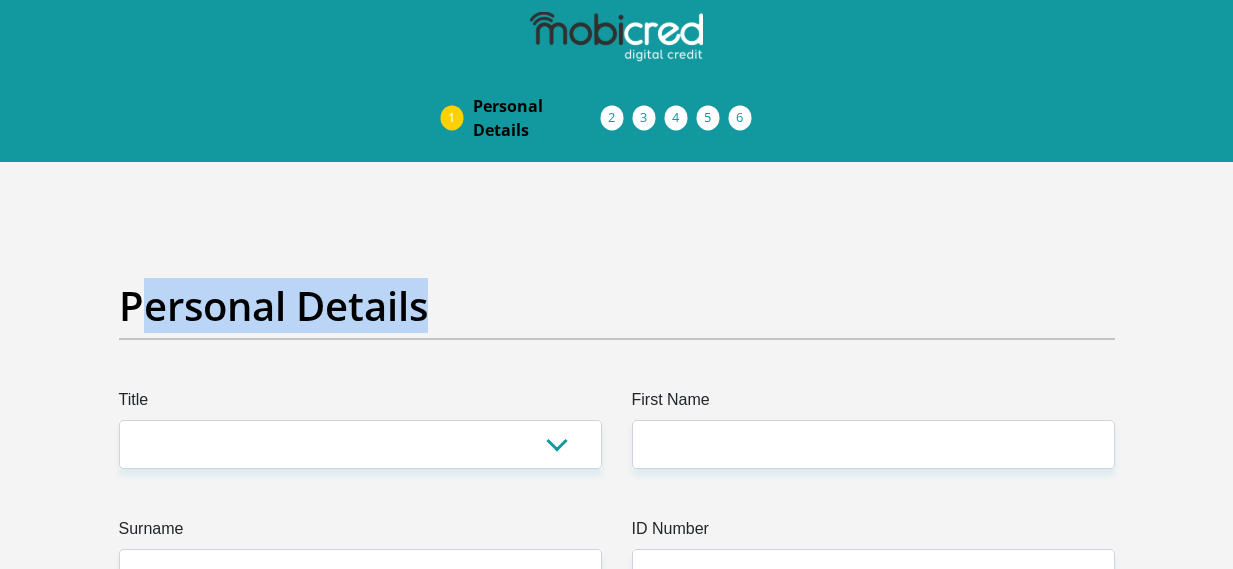 scroll, scrollTop: 0, scrollLeft: 0, axis: both 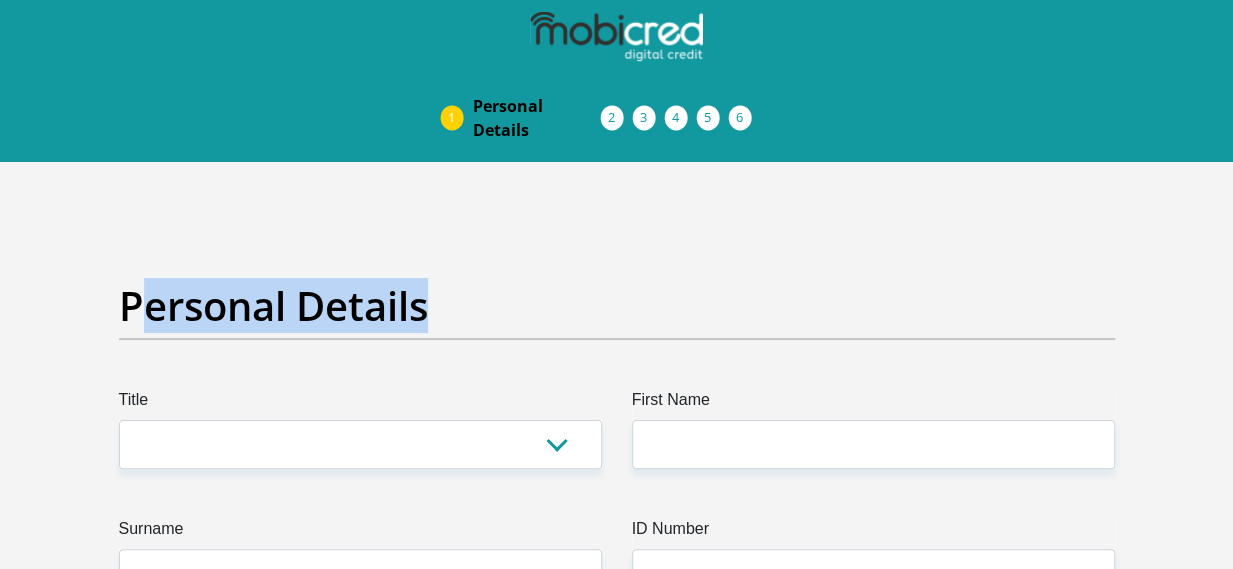 drag, startPoint x: 0, startPoint y: 0, endPoint x: 639, endPoint y: 249, distance: 685.8003 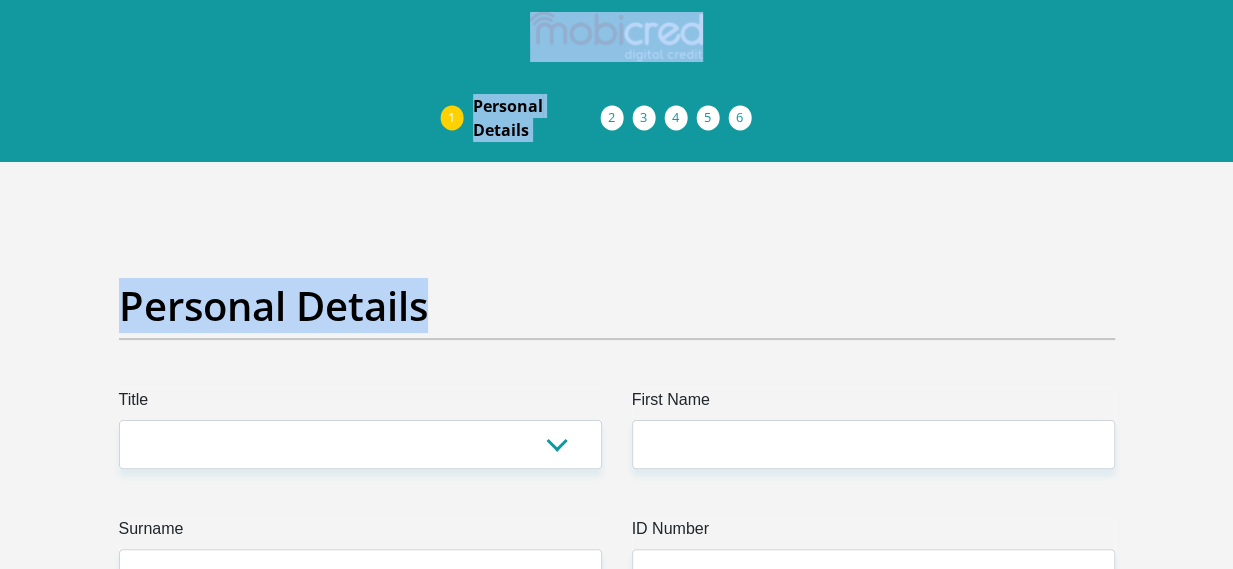 drag, startPoint x: 639, startPoint y: 249, endPoint x: 1218, endPoint y: -67, distance: 659.61884 